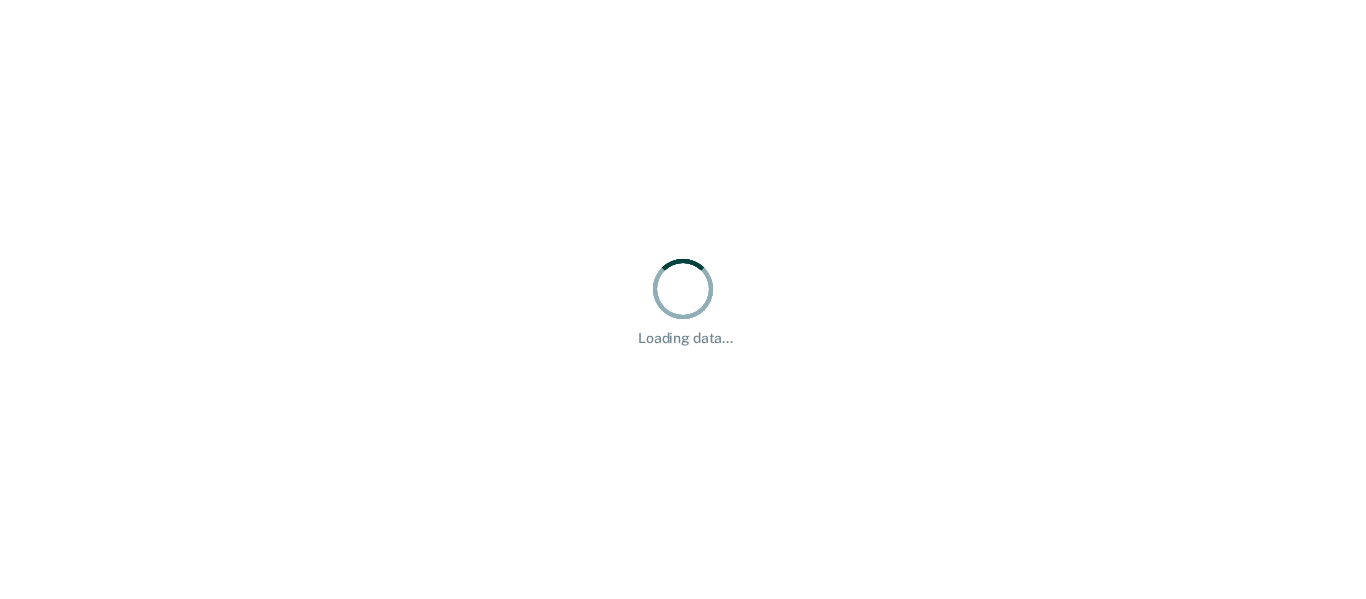 scroll, scrollTop: 0, scrollLeft: 0, axis: both 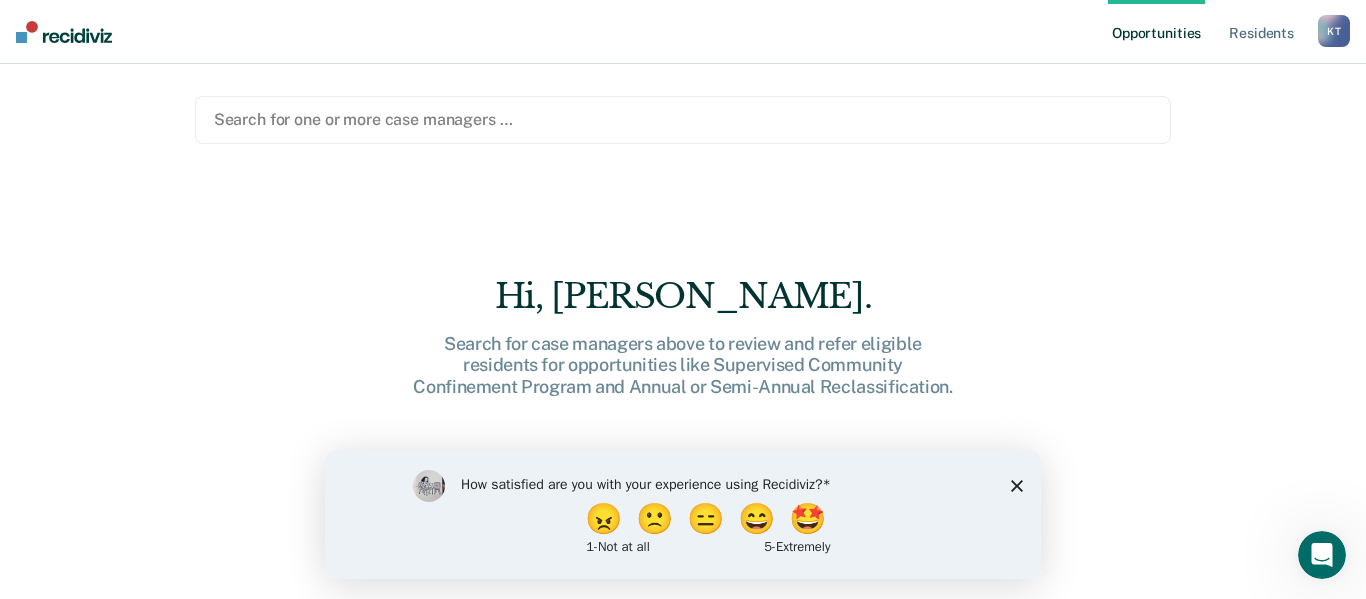 click on "Search for one or more case managers …" at bounding box center [683, 119] 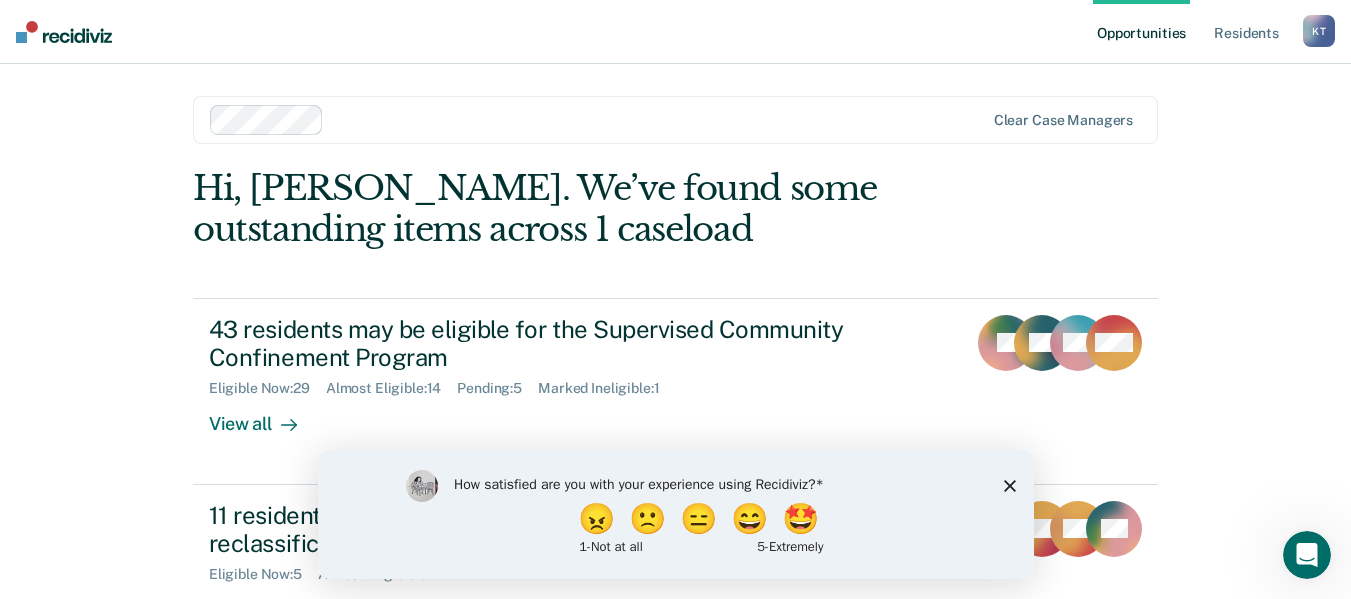 click 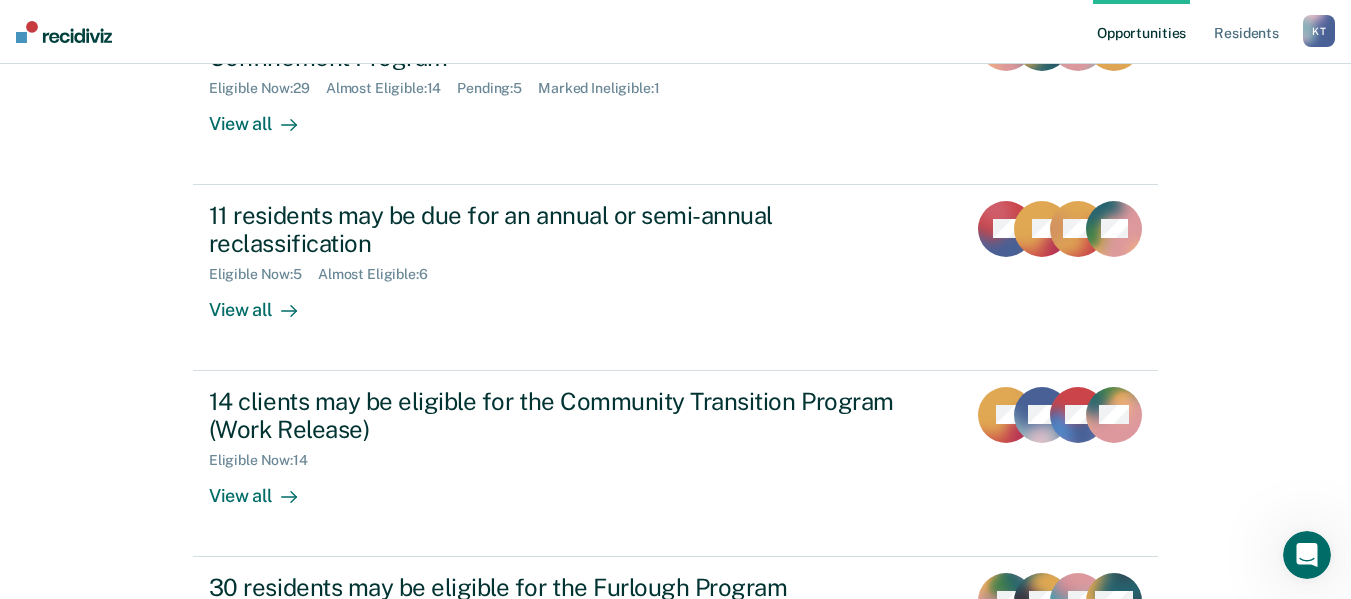 scroll, scrollTop: 400, scrollLeft: 0, axis: vertical 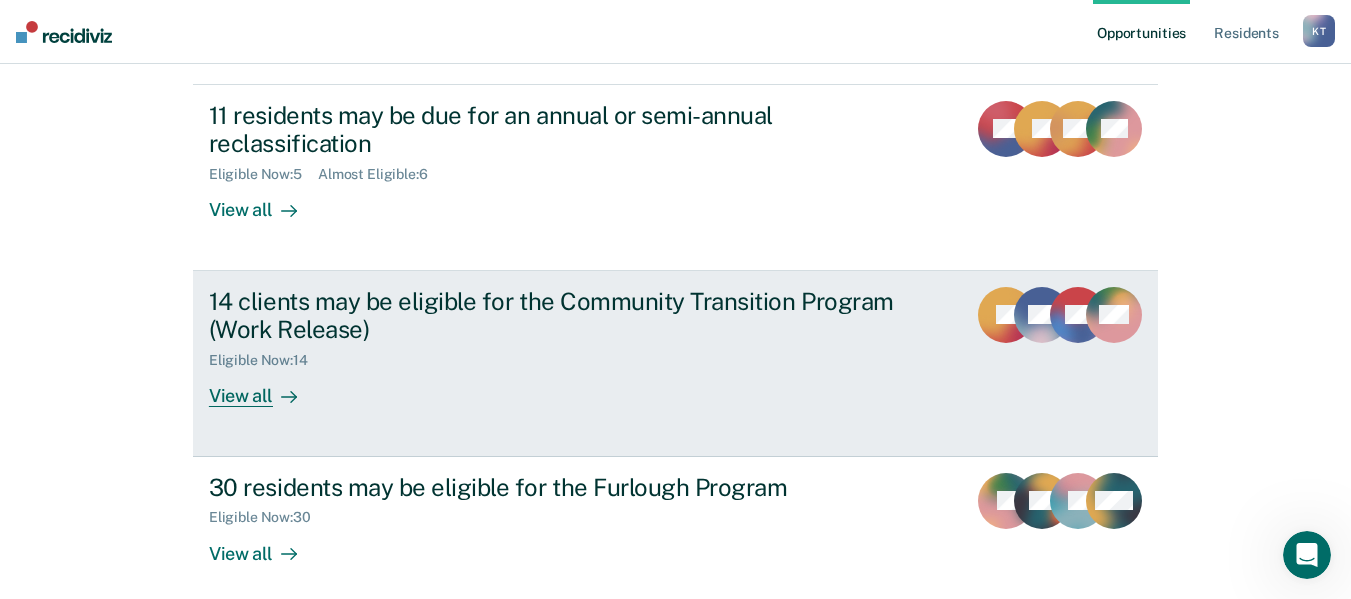 click on "View all" at bounding box center (265, 388) 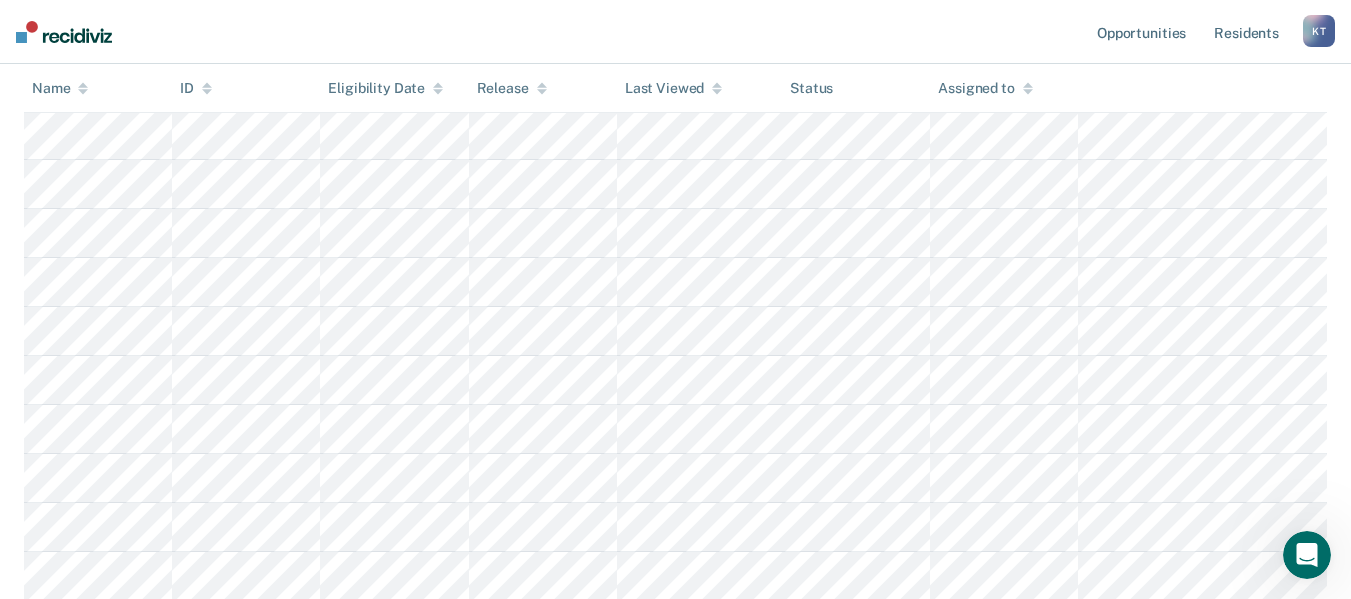 scroll, scrollTop: 284, scrollLeft: 0, axis: vertical 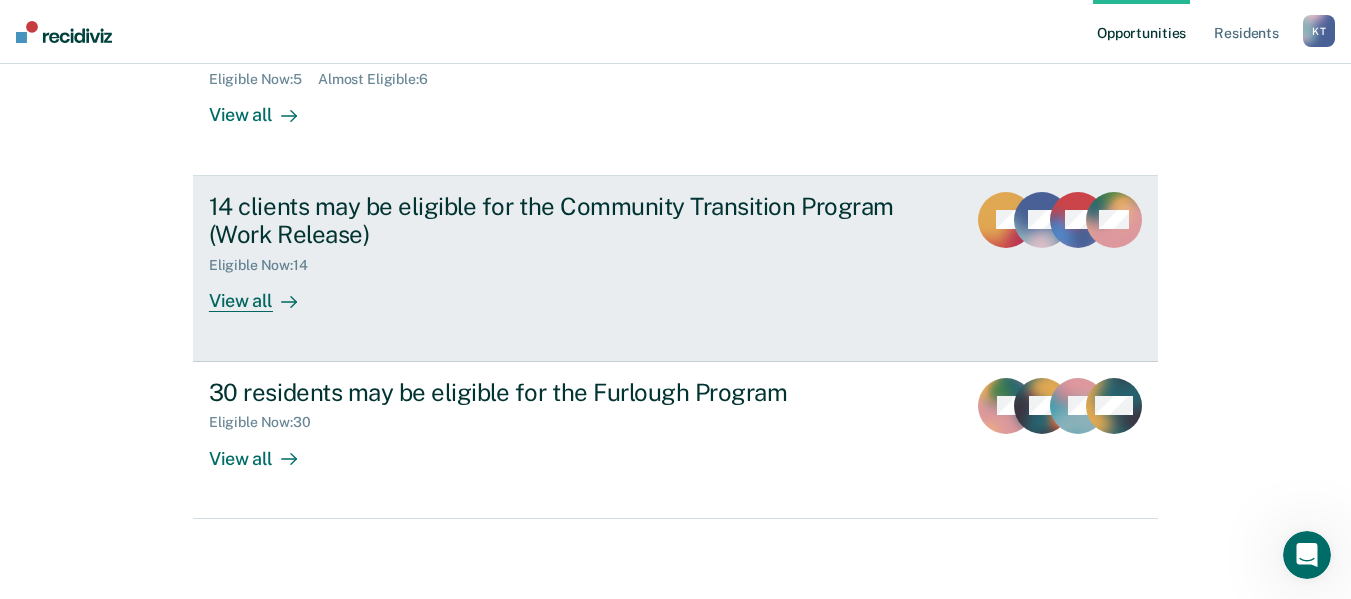 click on "View all" at bounding box center [265, 293] 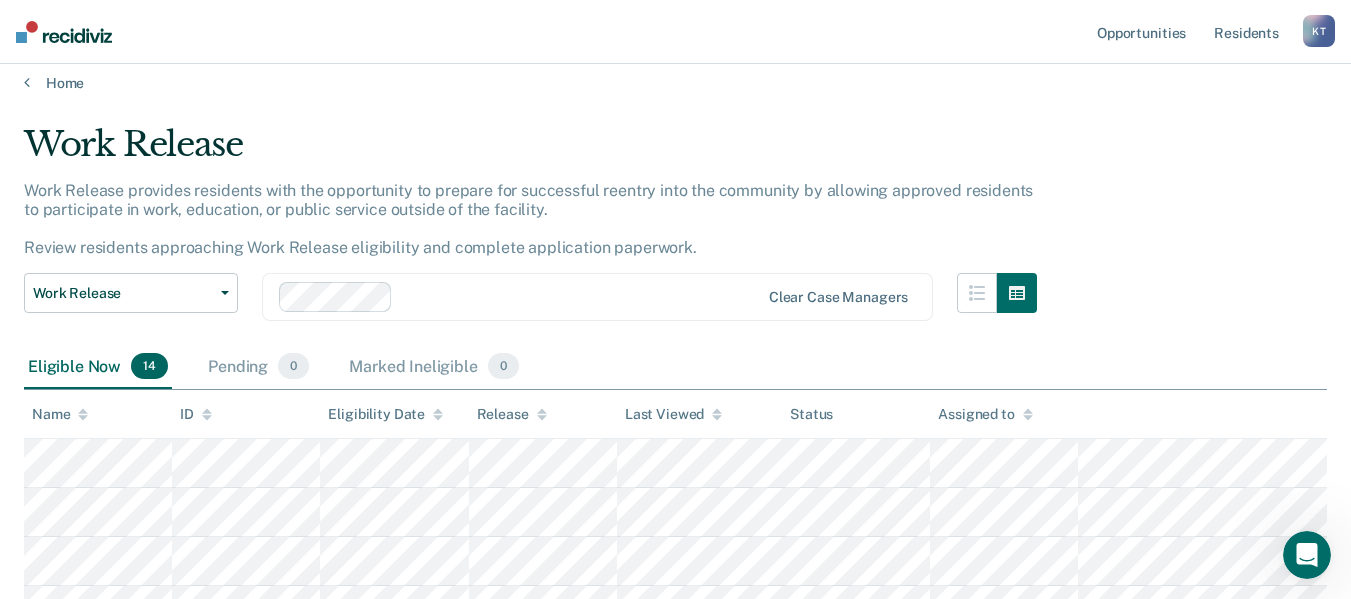 scroll, scrollTop: 0, scrollLeft: 0, axis: both 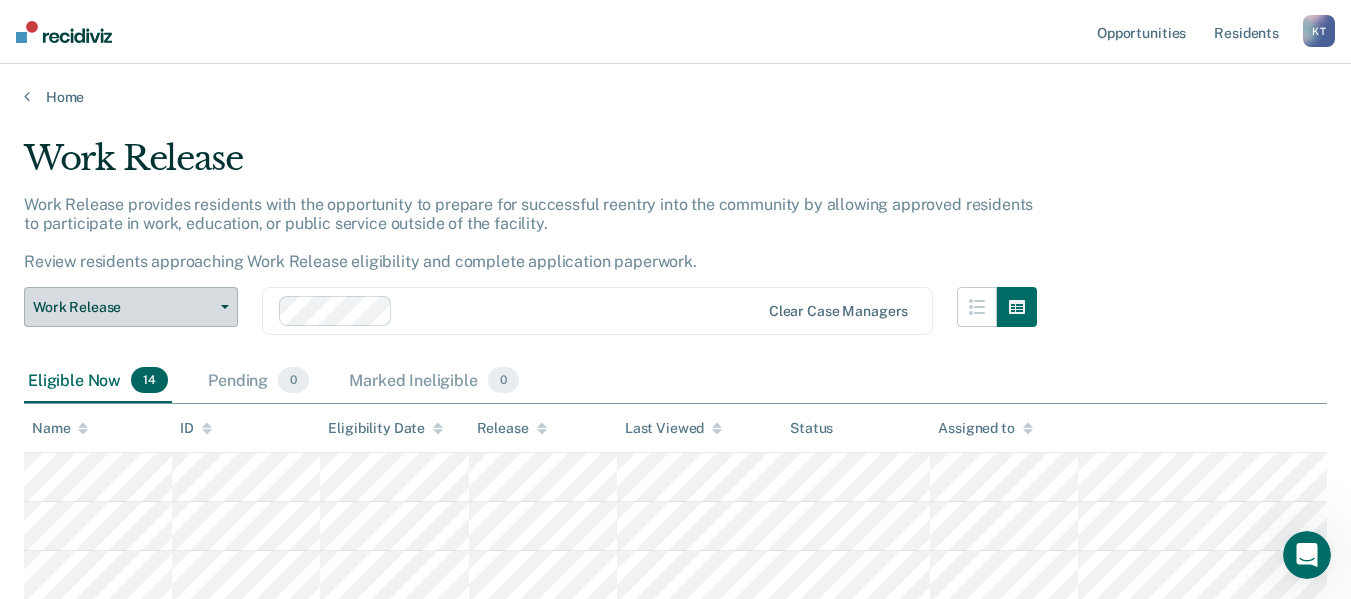 click 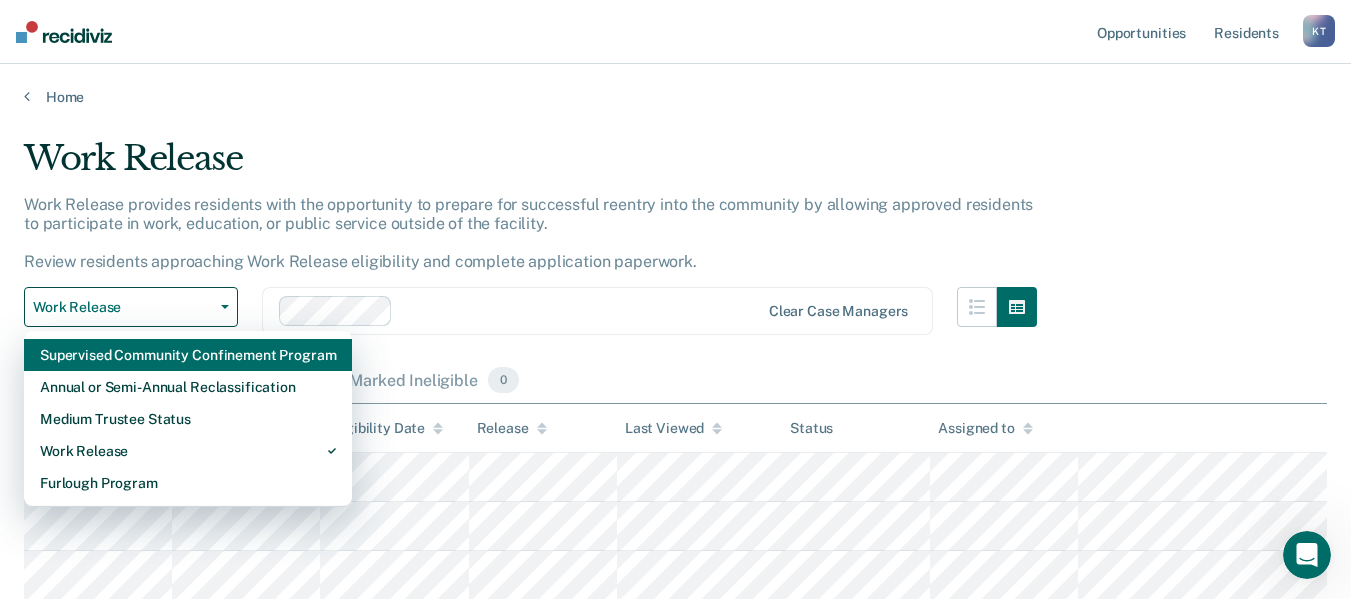 click on "Supervised Community Confinement Program" at bounding box center [188, 355] 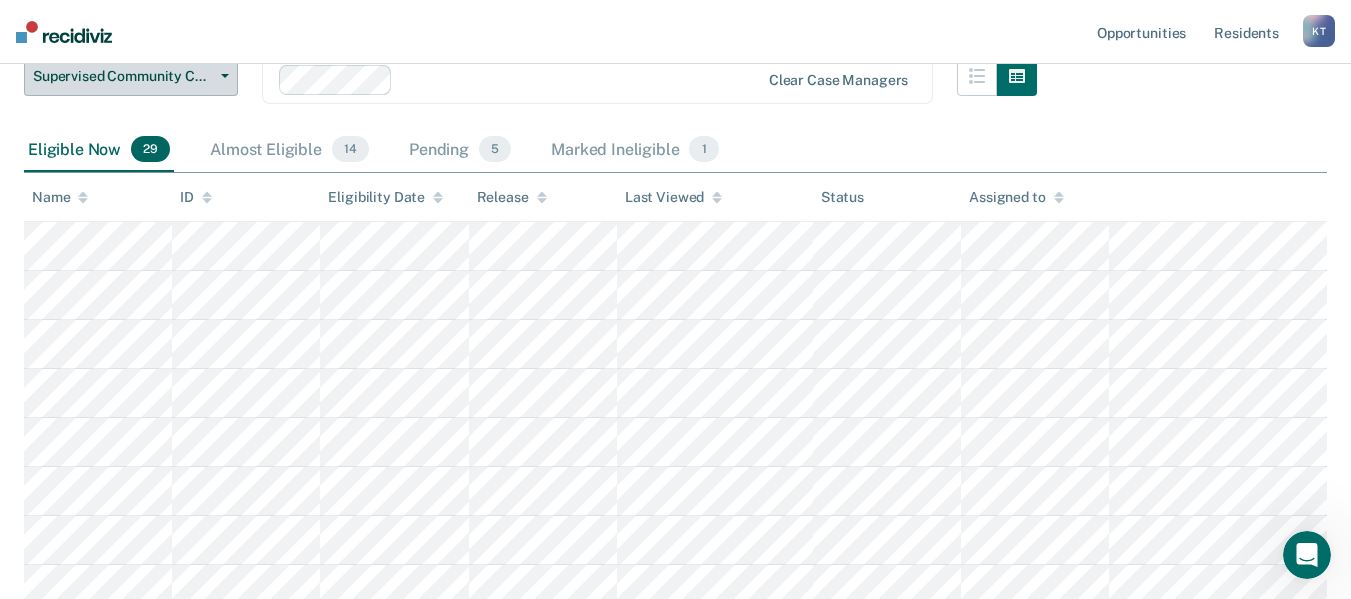 scroll, scrollTop: 200, scrollLeft: 0, axis: vertical 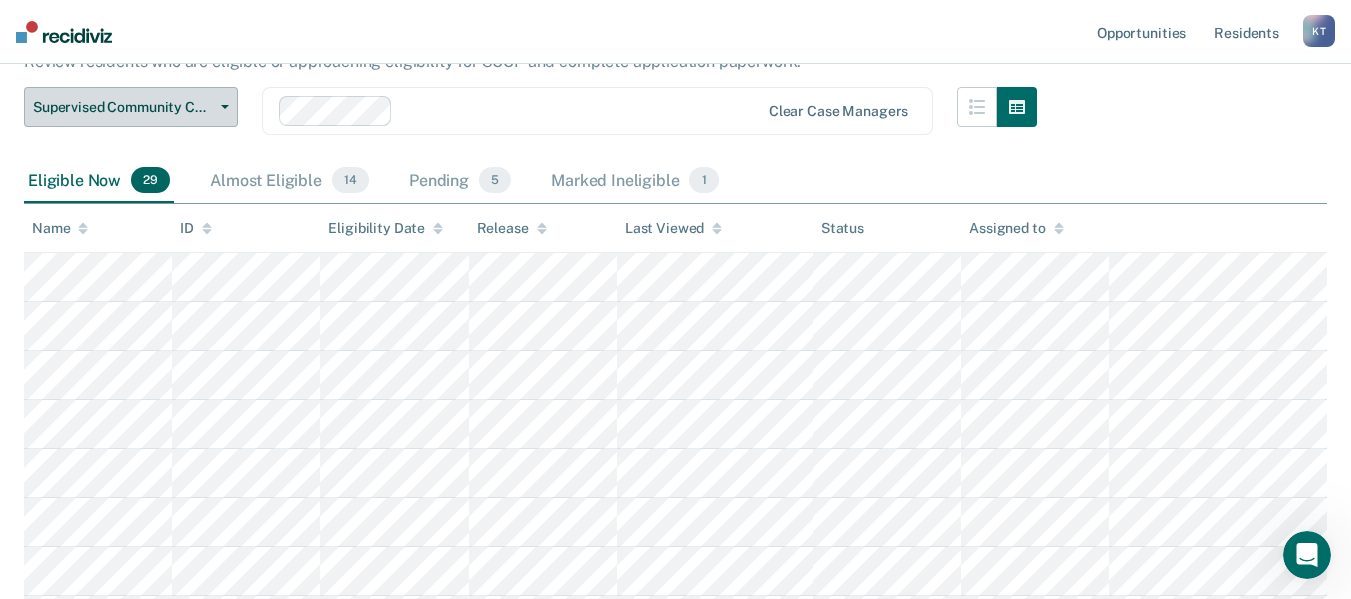 click 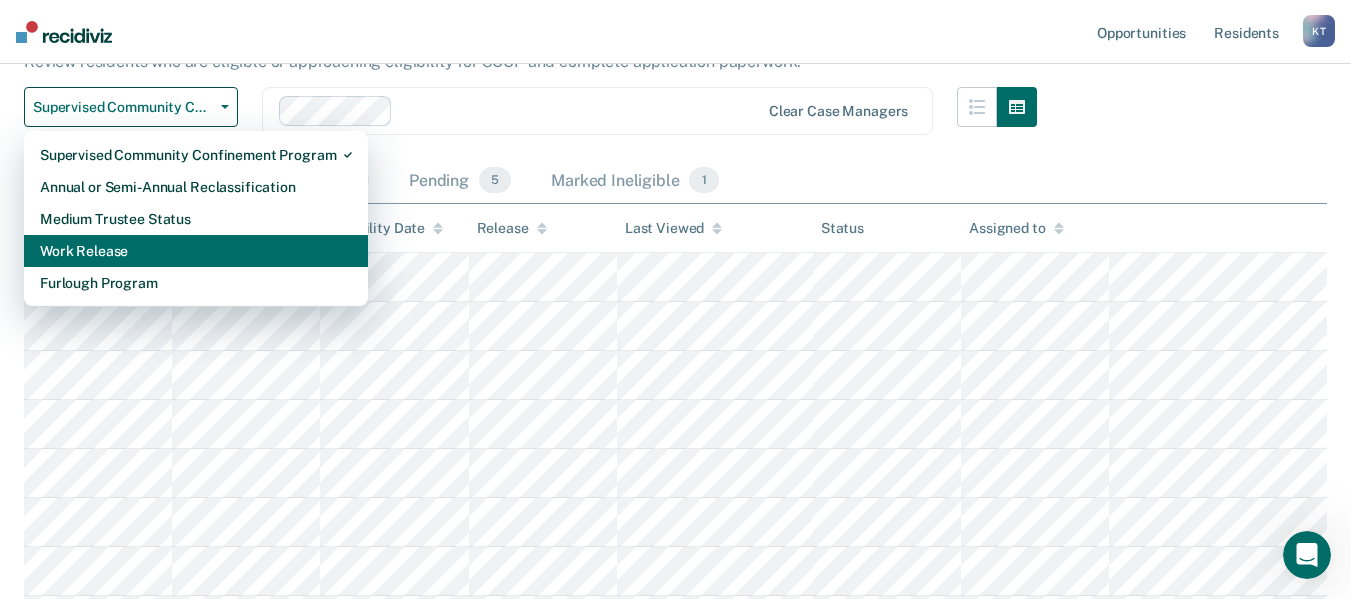 click on "Work Release" at bounding box center (196, 251) 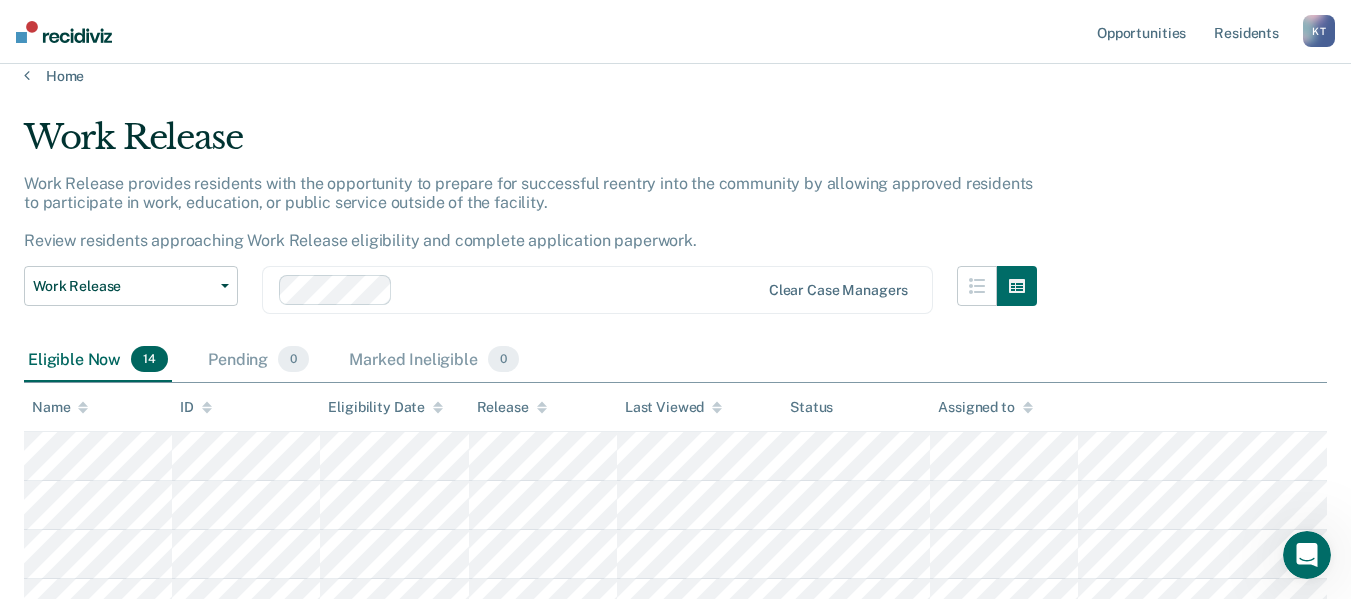 scroll, scrollTop: 0, scrollLeft: 0, axis: both 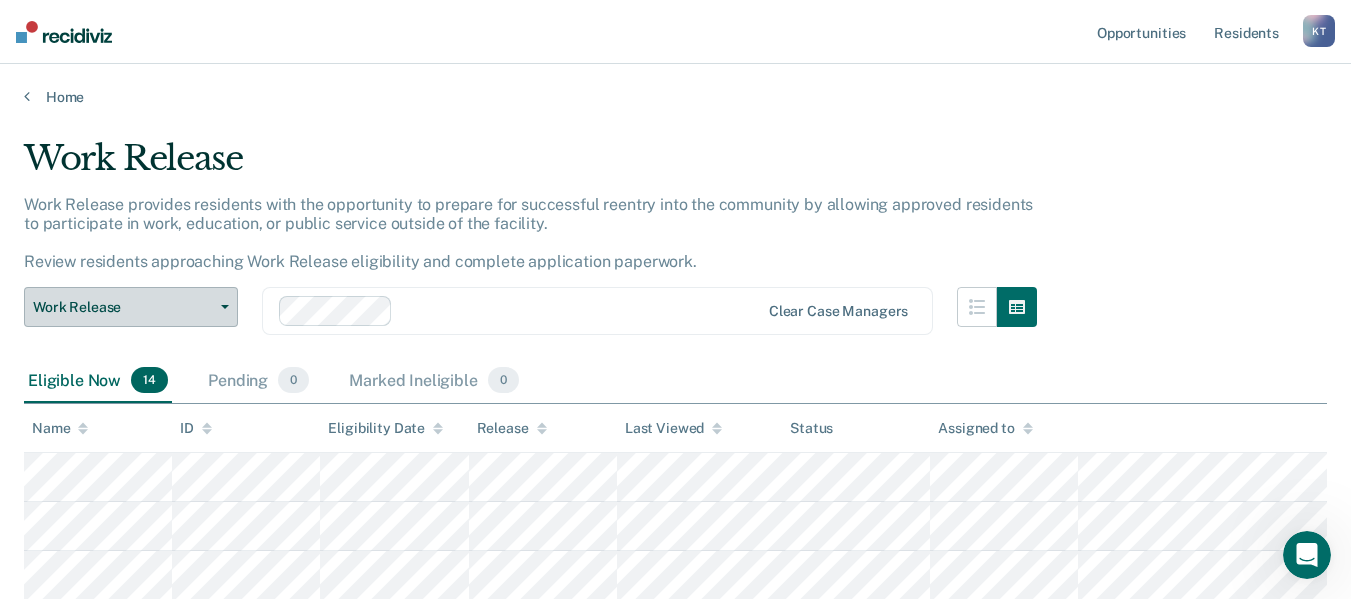 click 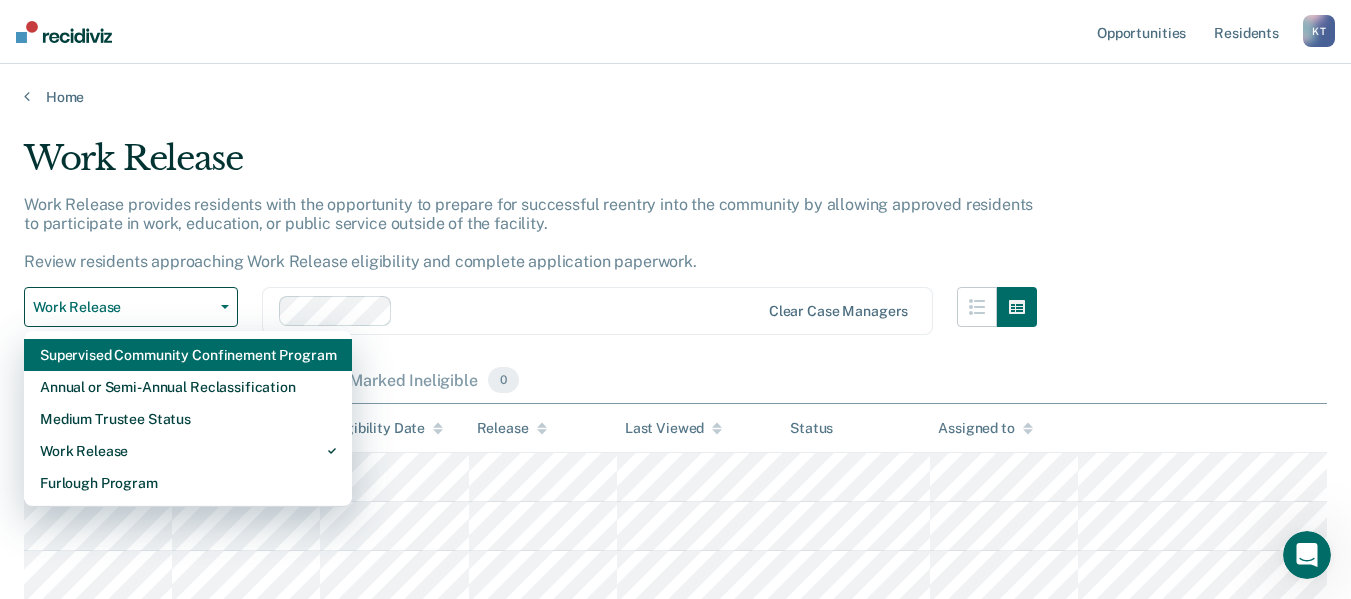 click on "Supervised Community Confinement Program" at bounding box center (188, 355) 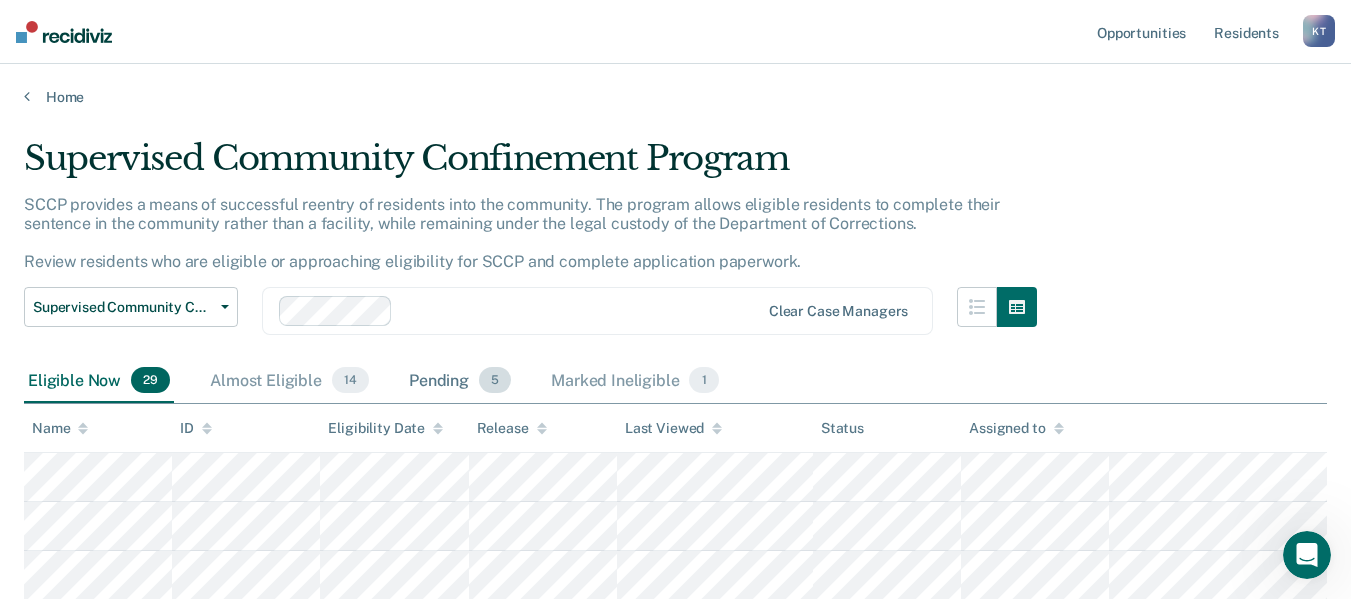 click on "Pending 5" at bounding box center (460, 381) 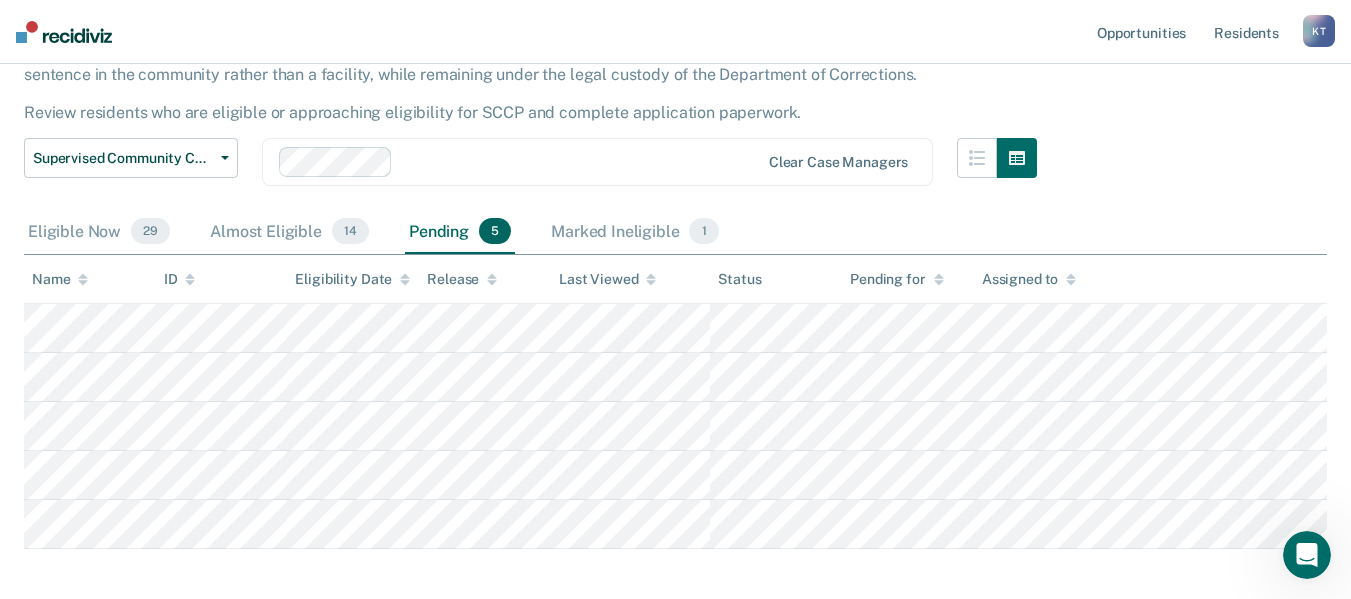 scroll, scrollTop: 200, scrollLeft: 0, axis: vertical 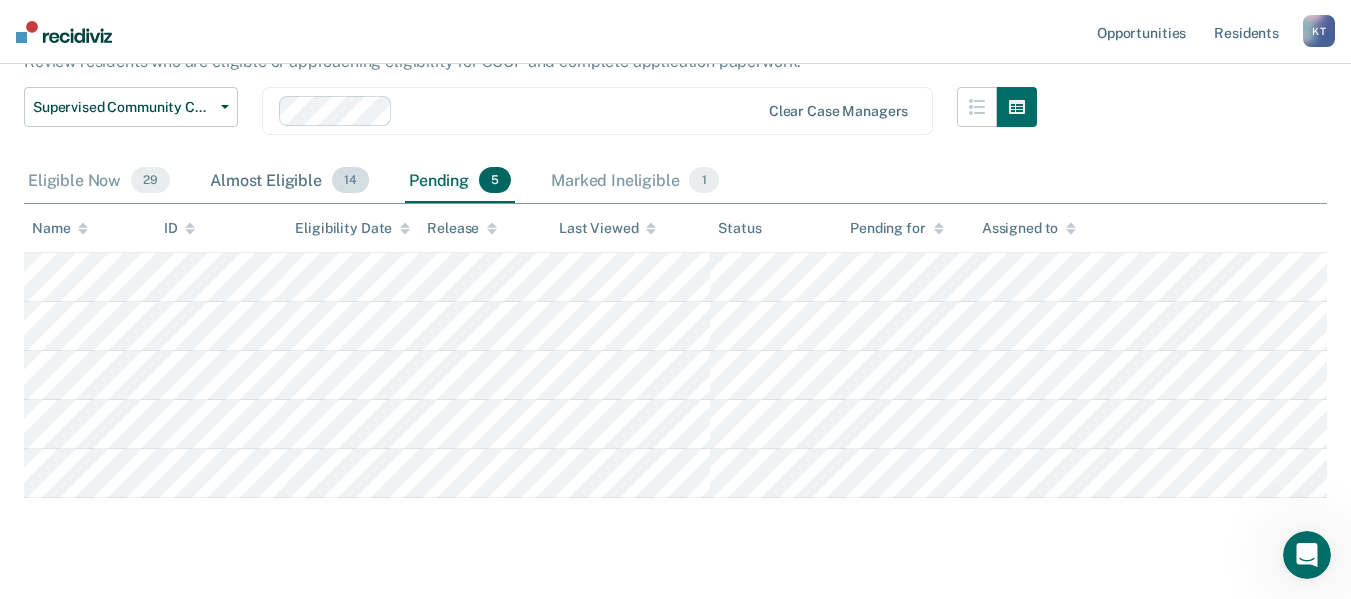 click on "Almost Eligible 14" at bounding box center [289, 181] 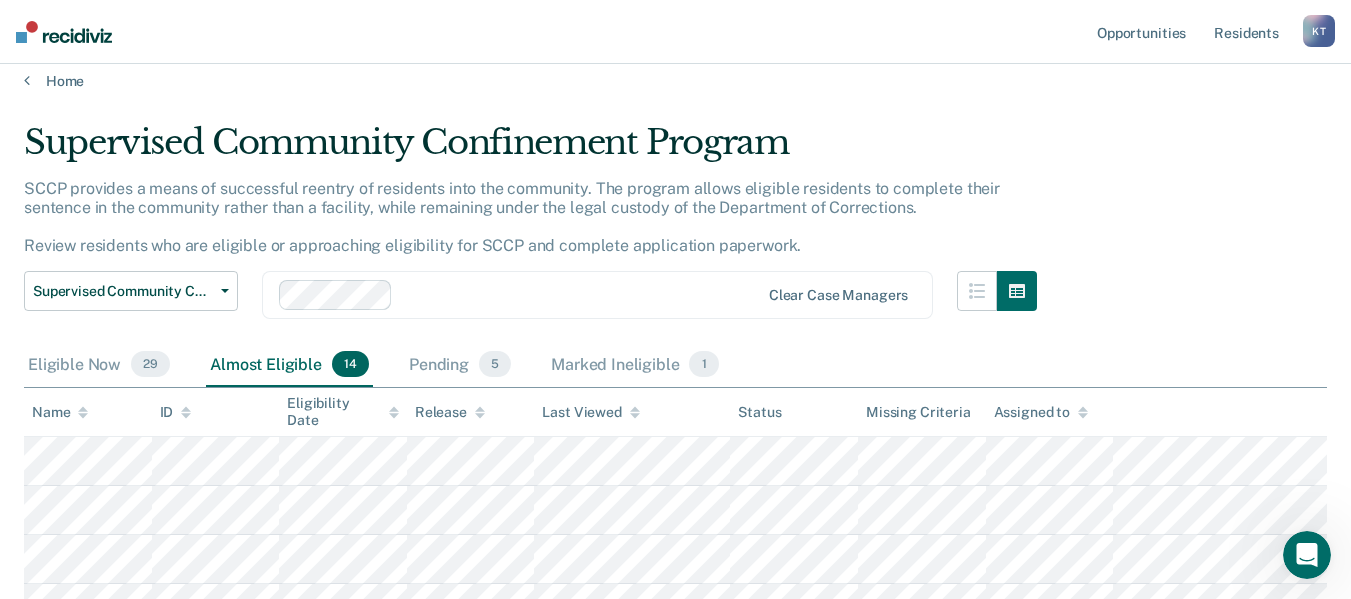 scroll, scrollTop: 0, scrollLeft: 0, axis: both 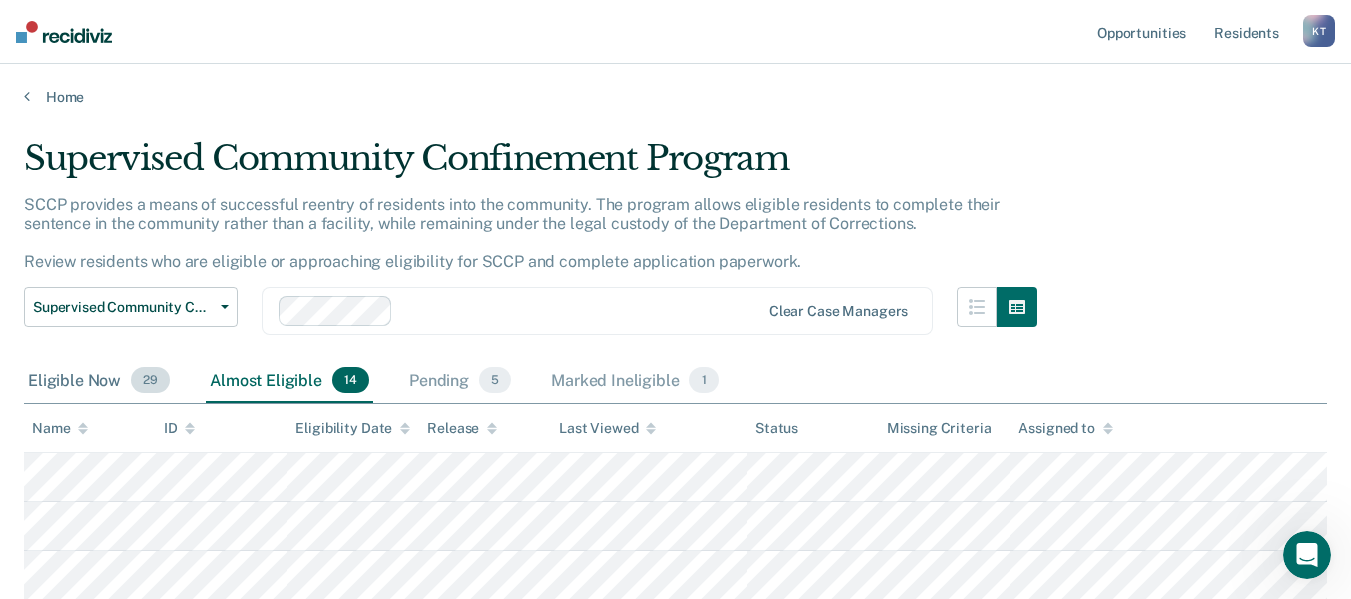 click on "Eligible Now 29" at bounding box center [99, 381] 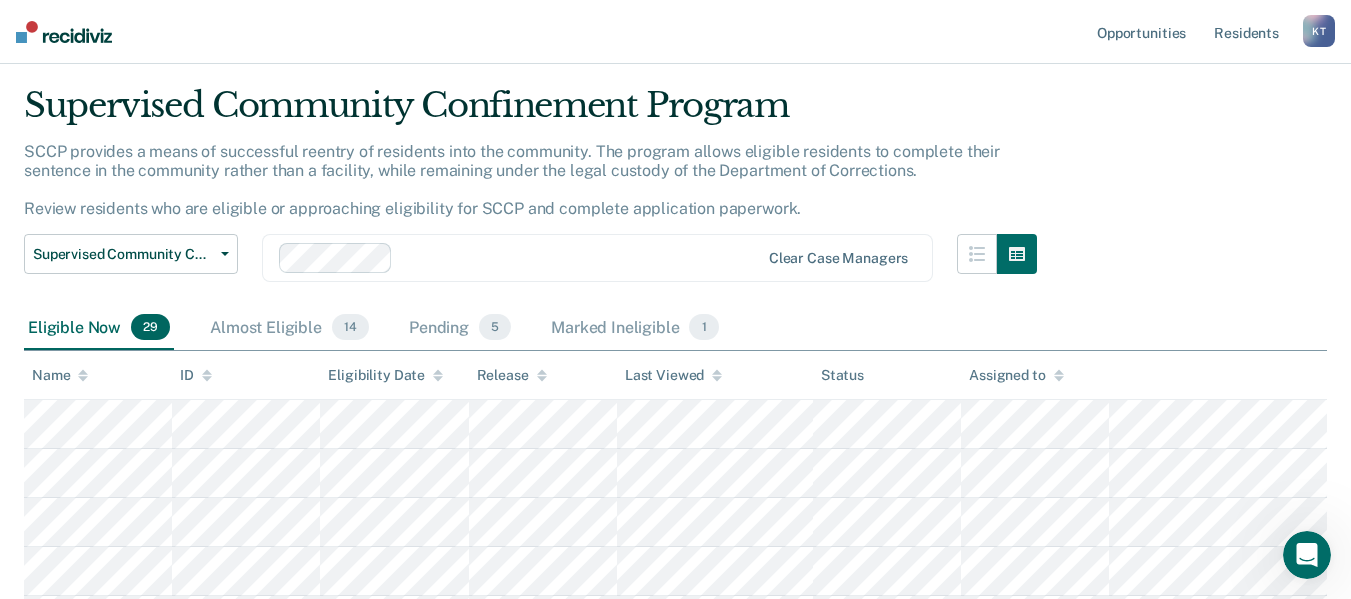 scroll, scrollTop: 19, scrollLeft: 0, axis: vertical 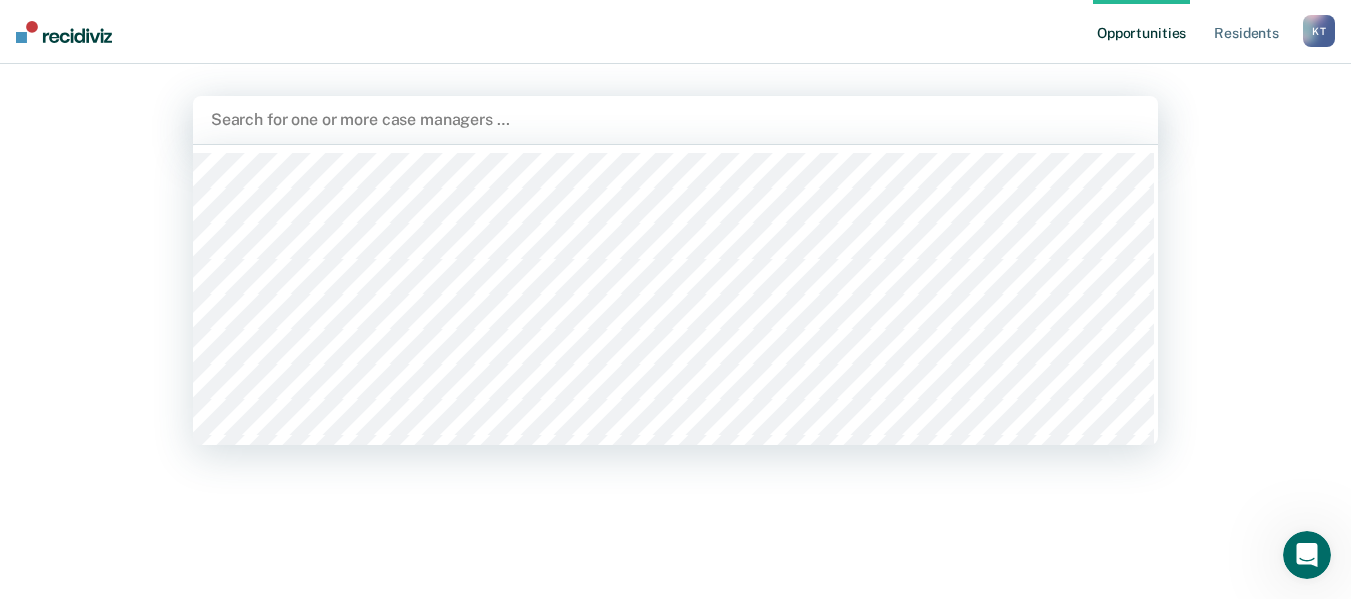 click at bounding box center (675, 119) 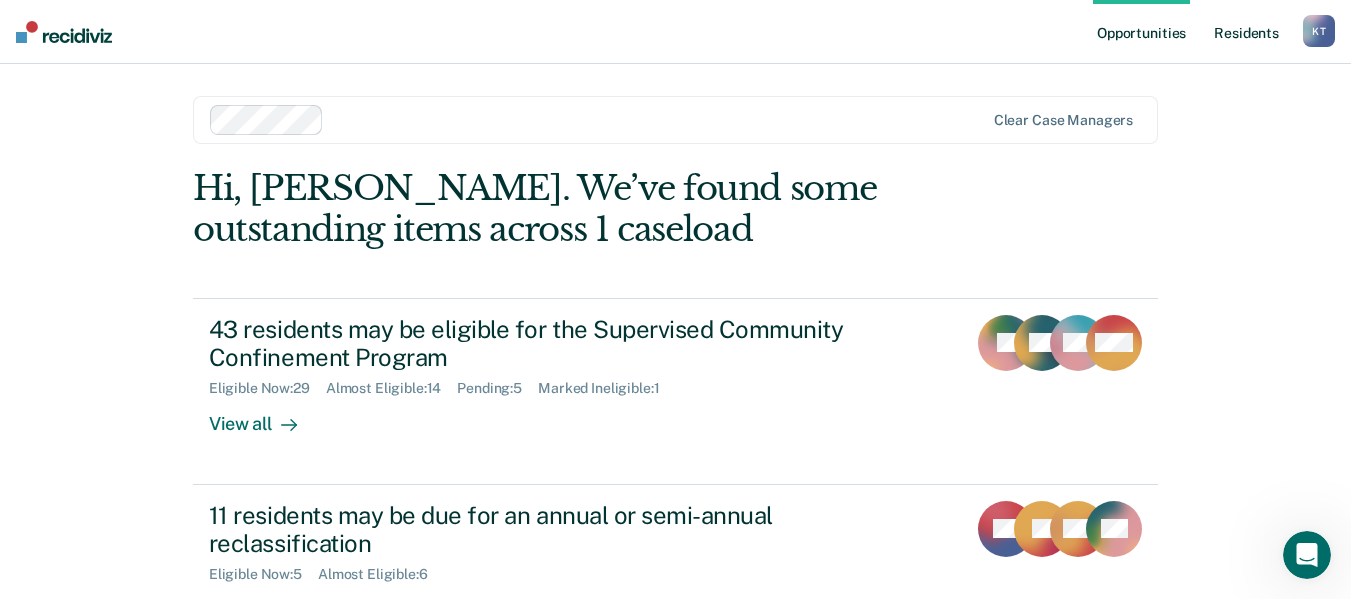 click on "Resident s" at bounding box center [1246, 32] 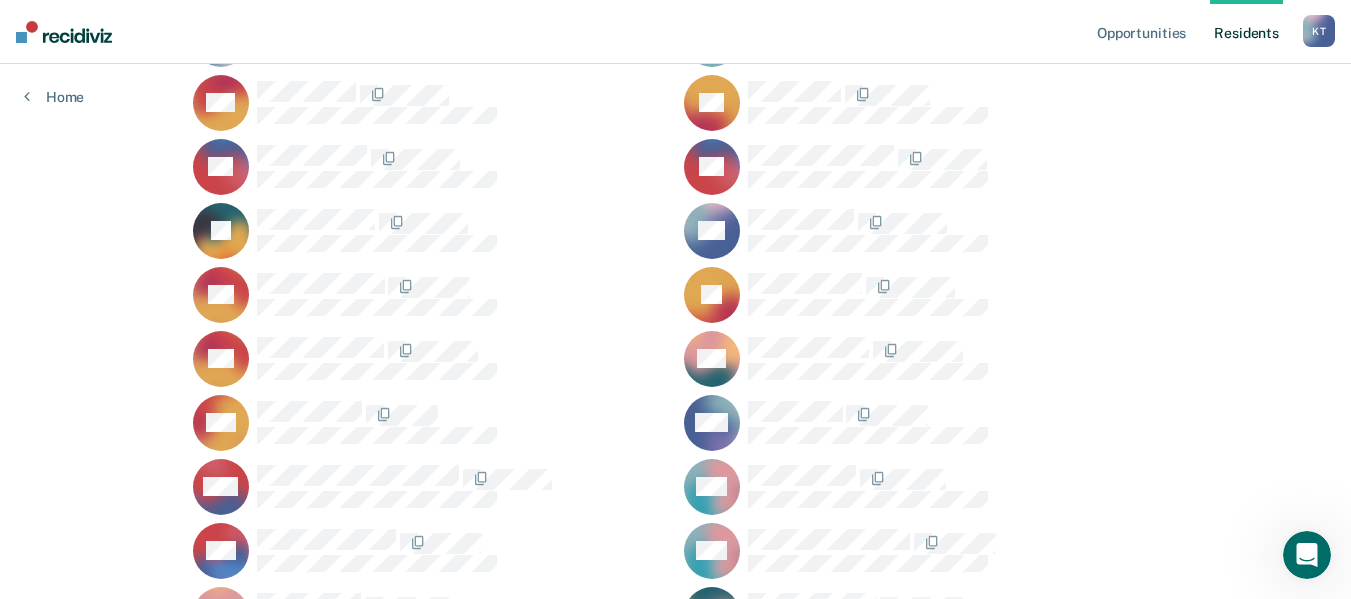 scroll, scrollTop: 1600, scrollLeft: 0, axis: vertical 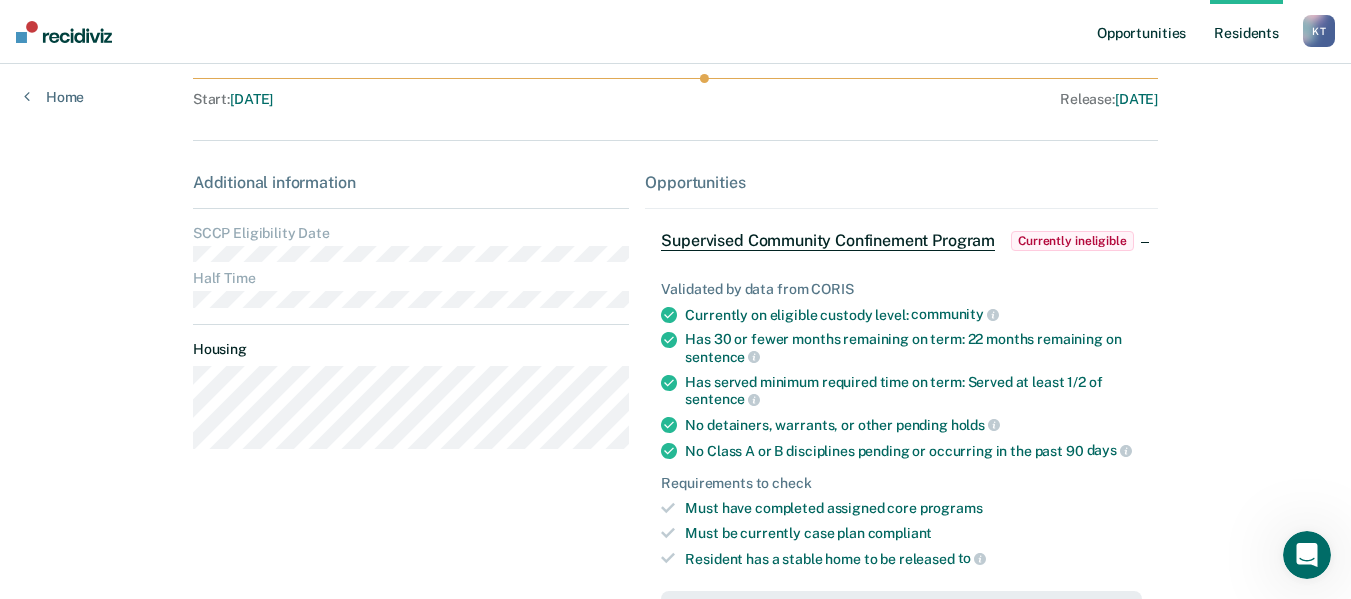click on "Opportunities" at bounding box center [1141, 32] 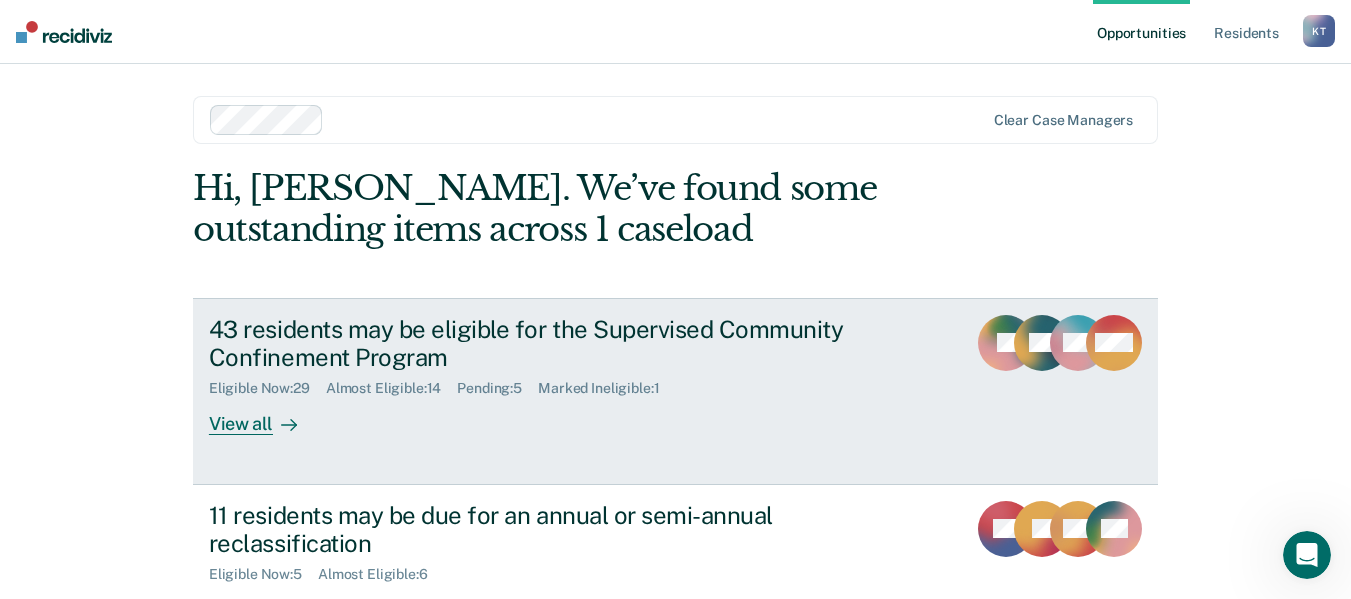 click on "View all" at bounding box center [265, 416] 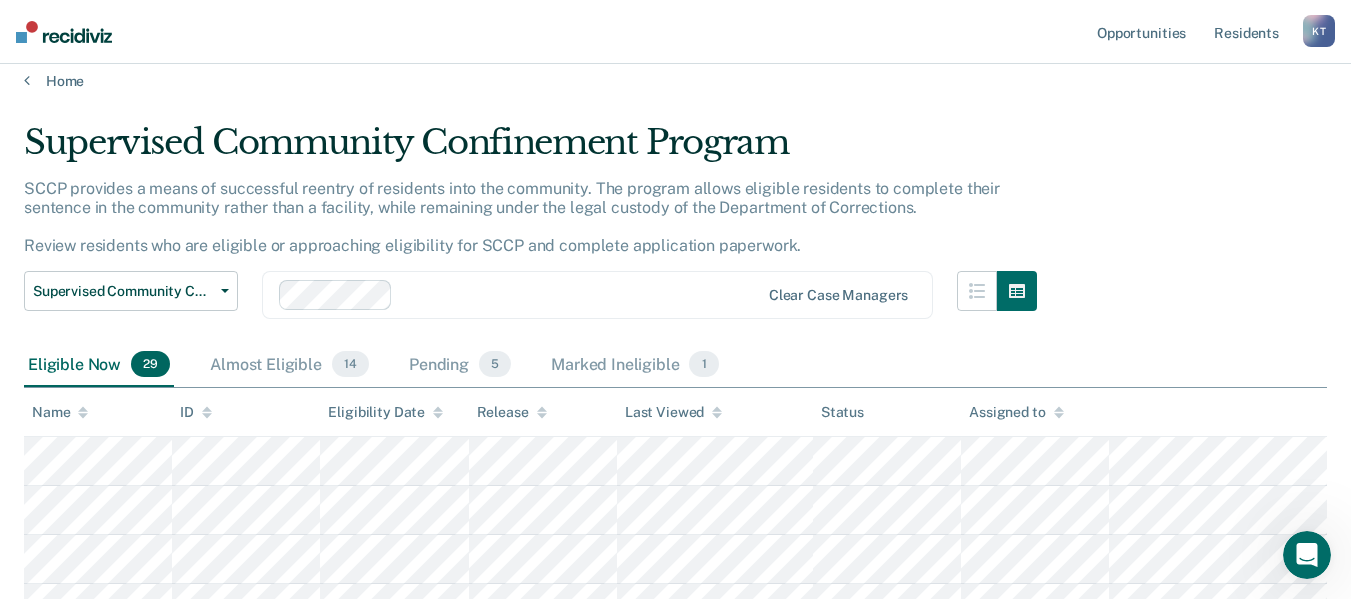 scroll, scrollTop: 0, scrollLeft: 0, axis: both 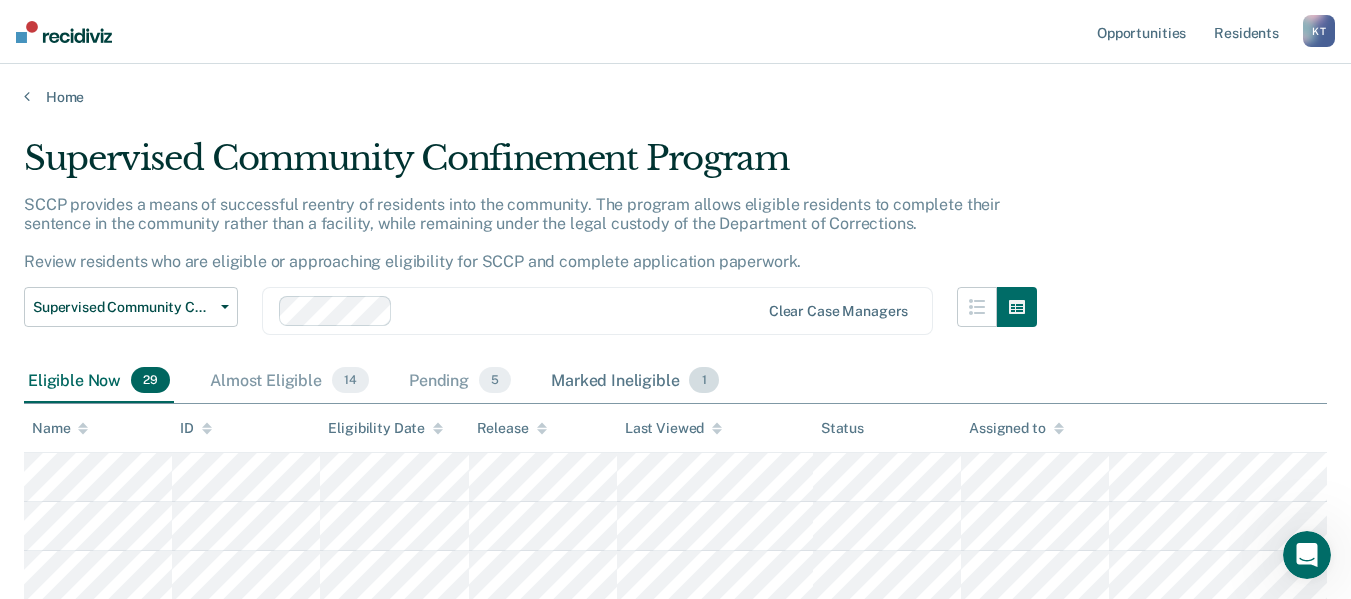 click on "Marked Ineligible 1" at bounding box center (635, 381) 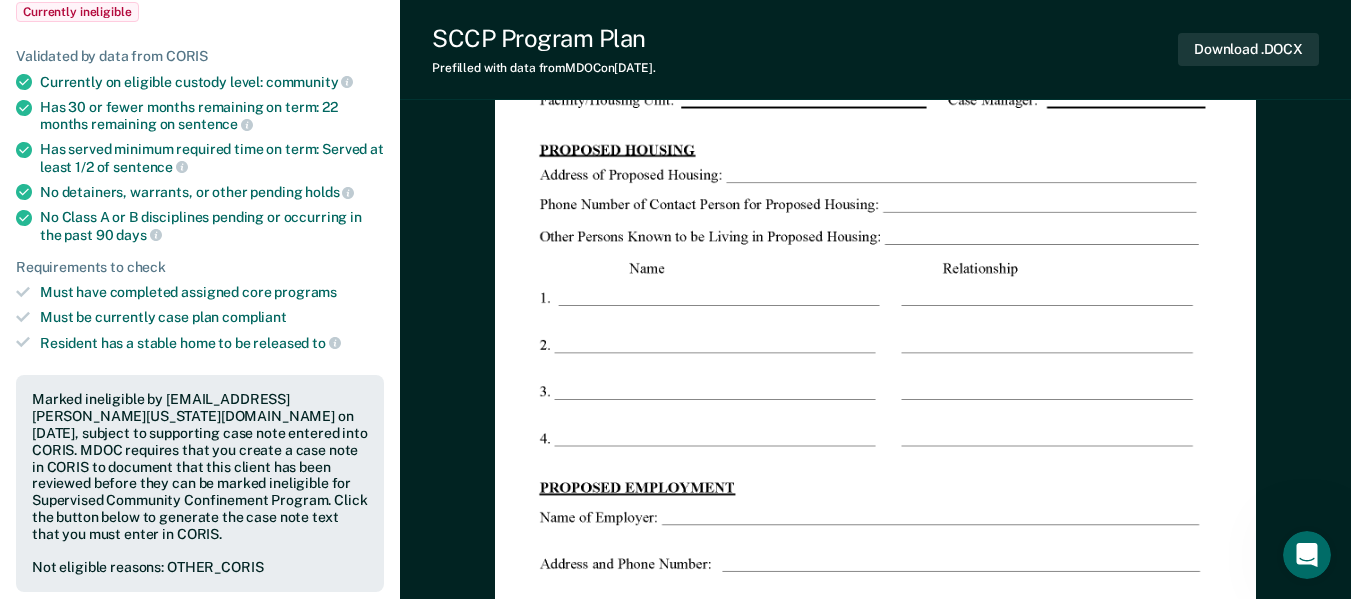 scroll, scrollTop: 0, scrollLeft: 0, axis: both 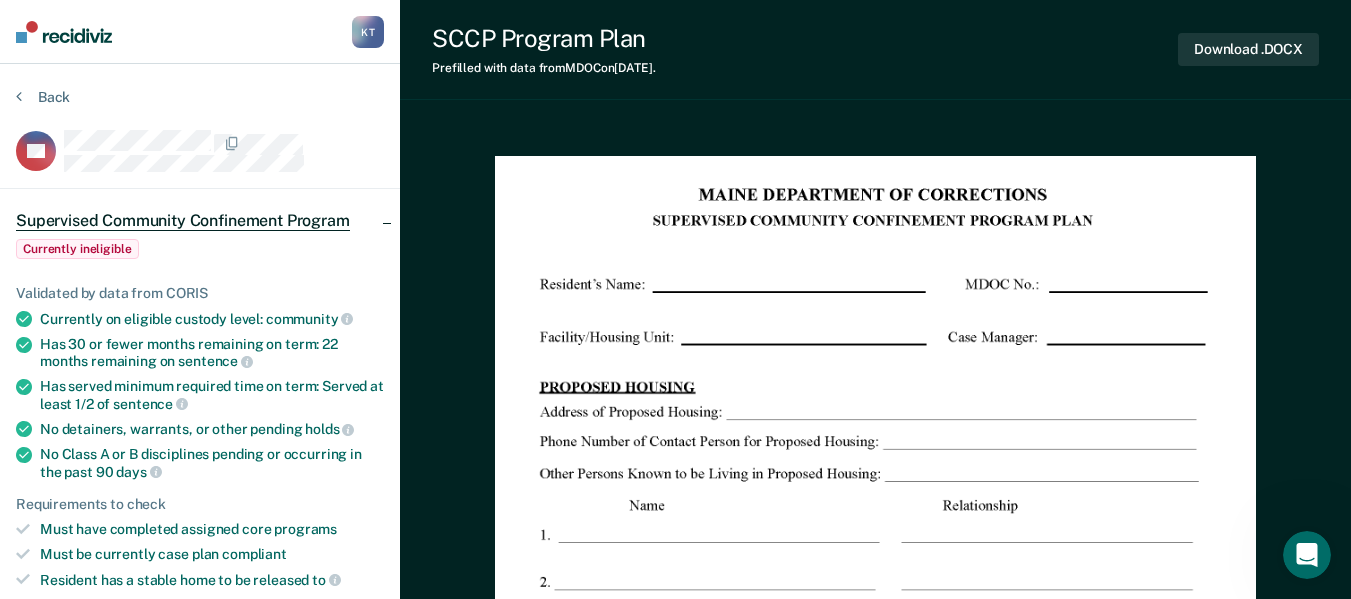 click on "Back BP   Supervised Community Confinement Program Currently ineligible Validated by data from CORIS Currently on eligible custody level:   community   Has 30 or fewer months remaining on term: 22 months remaining on   sentence   Has served minimum required time on term: Served at least 1/2 of   sentence   No detainers, warrants, or other pending   holds   No Class A or B disciplines pending or occurring in the past 90   days   Requirements to check Must have completed assigned core   programs Must be currently case plan   compliant Resident has a stable home to be released   to     Marked ineligible by June.Allen@maine.gov on February 10, 2025, subject to supporting case note entered into CORIS. MDOC requires that you create a case note in CORIS to document that this client has been reviewed before they can be marked ineligible for Supervised Community Confinement Program. Click the button below to generate the case note text that you must enter in CORIS.     Not eligible reasons: OTHER_CORIS Update status" at bounding box center (200, 2876) 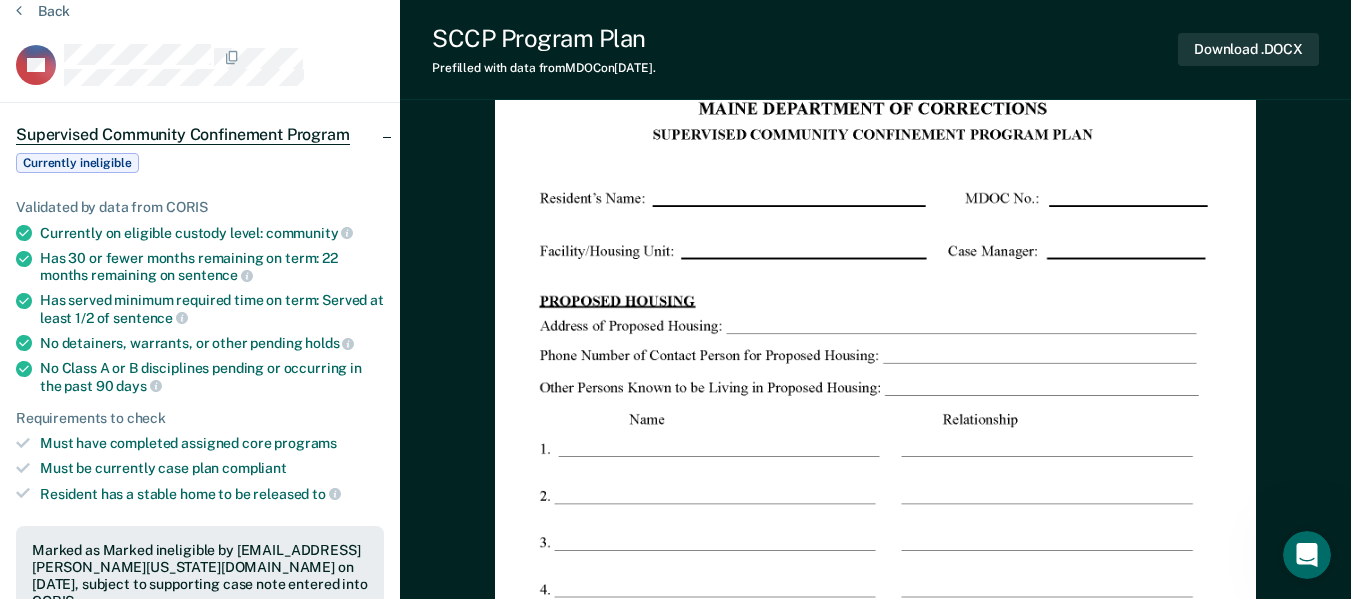 scroll, scrollTop: 0, scrollLeft: 0, axis: both 